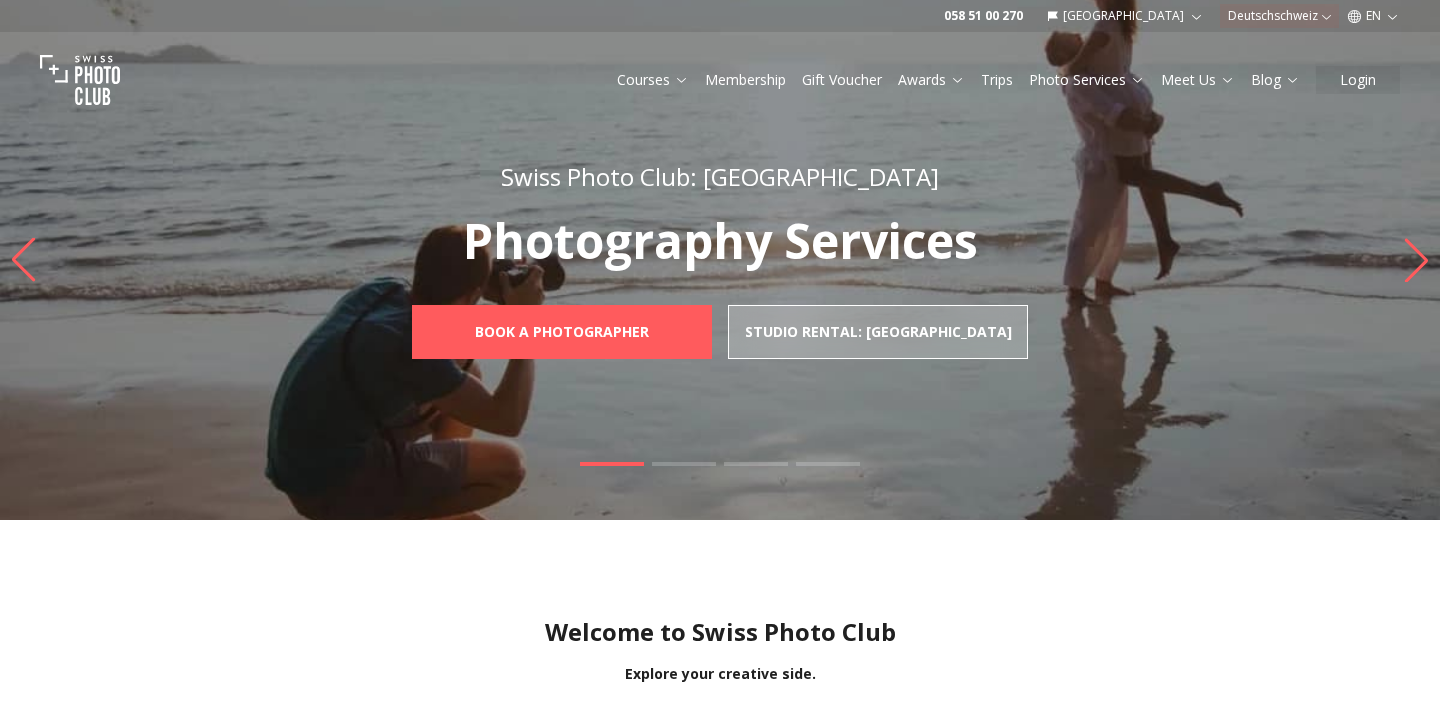 scroll, scrollTop: 0, scrollLeft: 0, axis: both 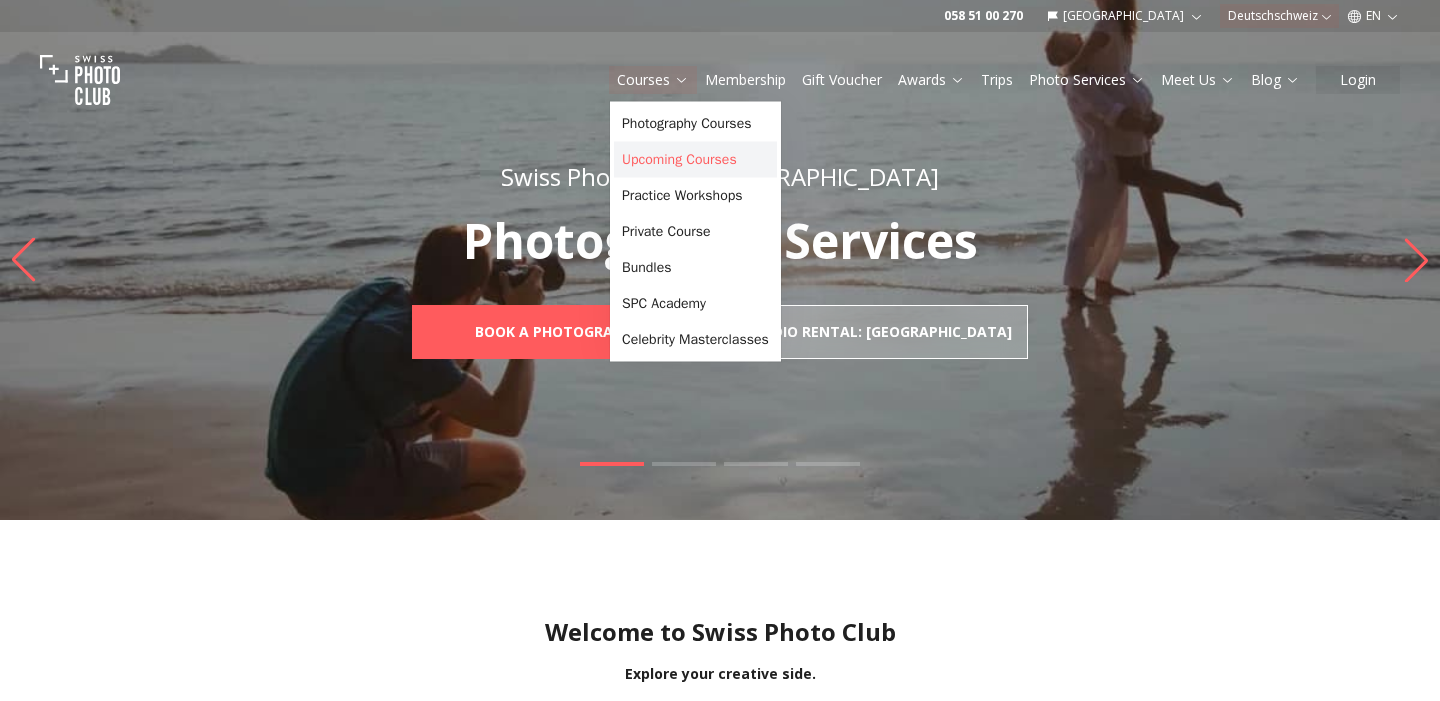 click on "Upcoming Courses" at bounding box center [695, 160] 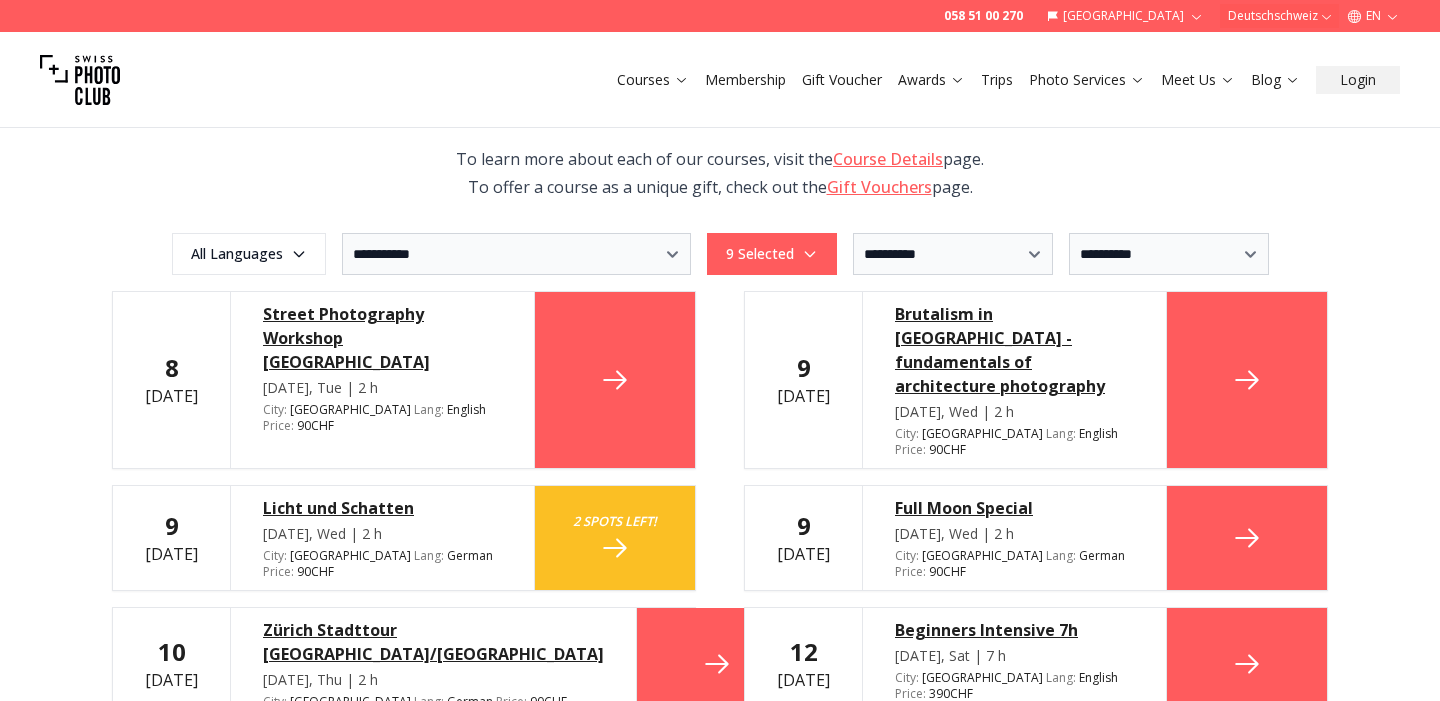 scroll, scrollTop: 260, scrollLeft: 0, axis: vertical 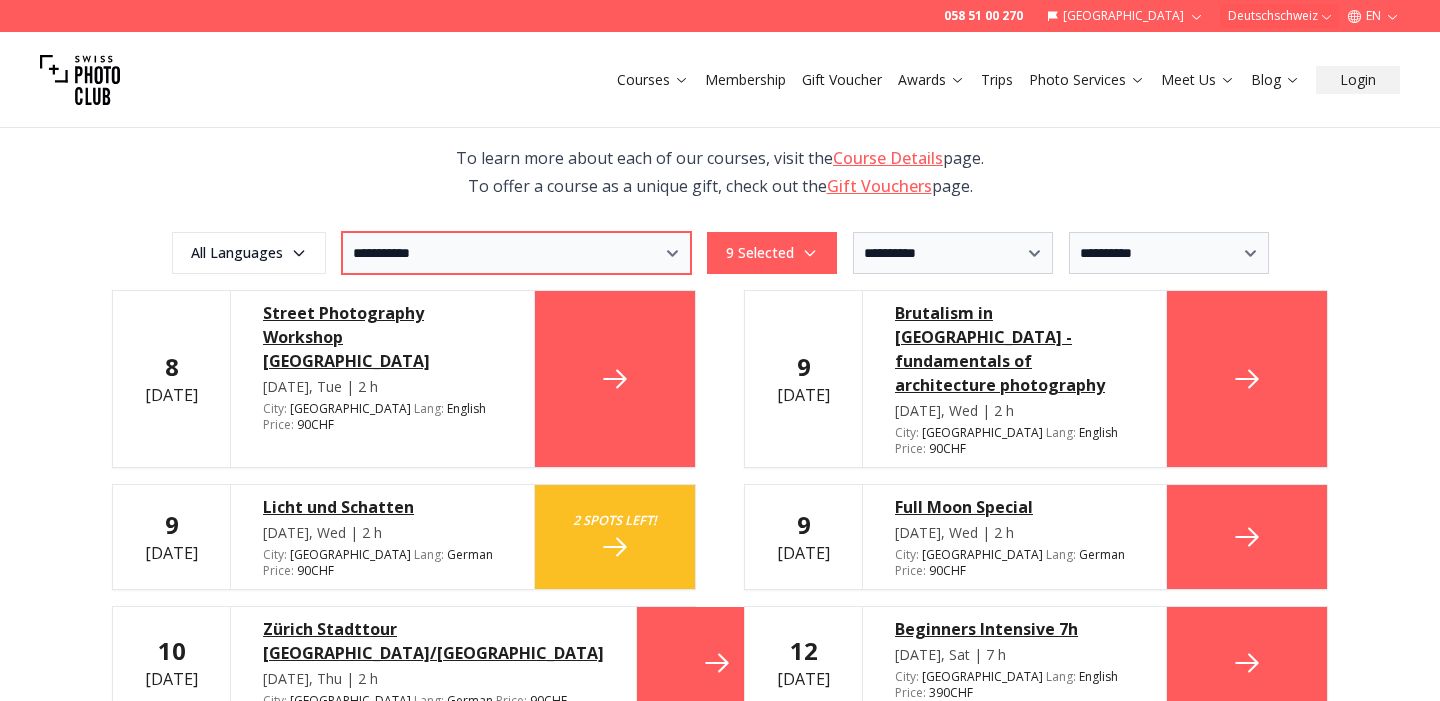 click on "**********" at bounding box center [516, 253] 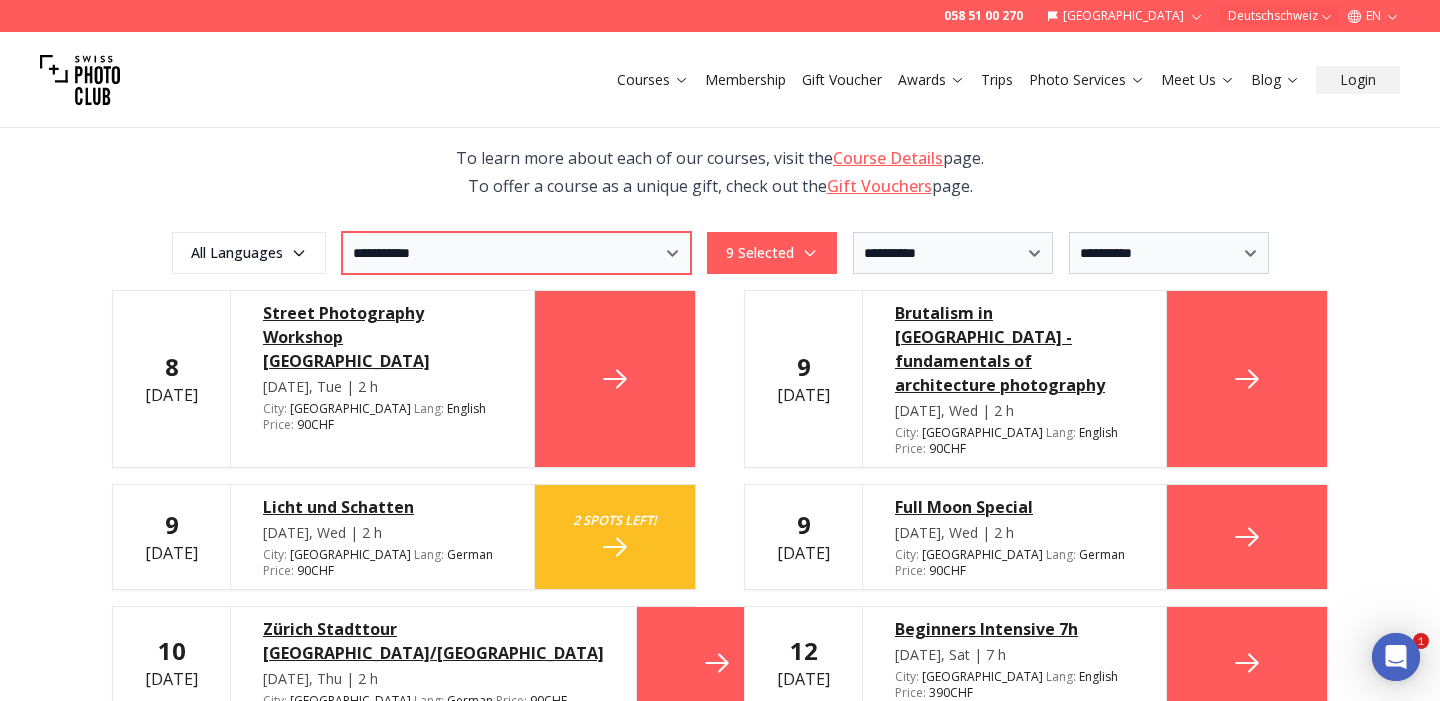 scroll, scrollTop: 0, scrollLeft: 0, axis: both 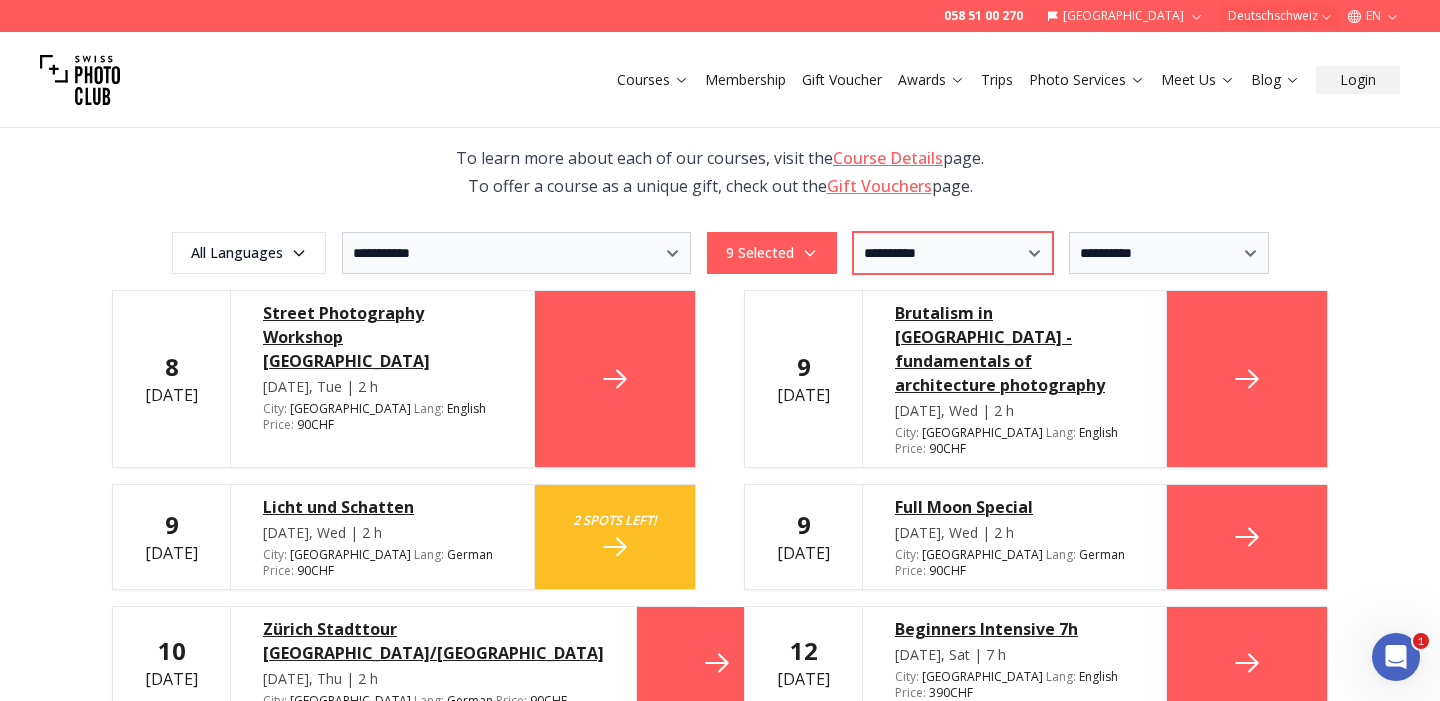 click on "**********" at bounding box center [953, 253] 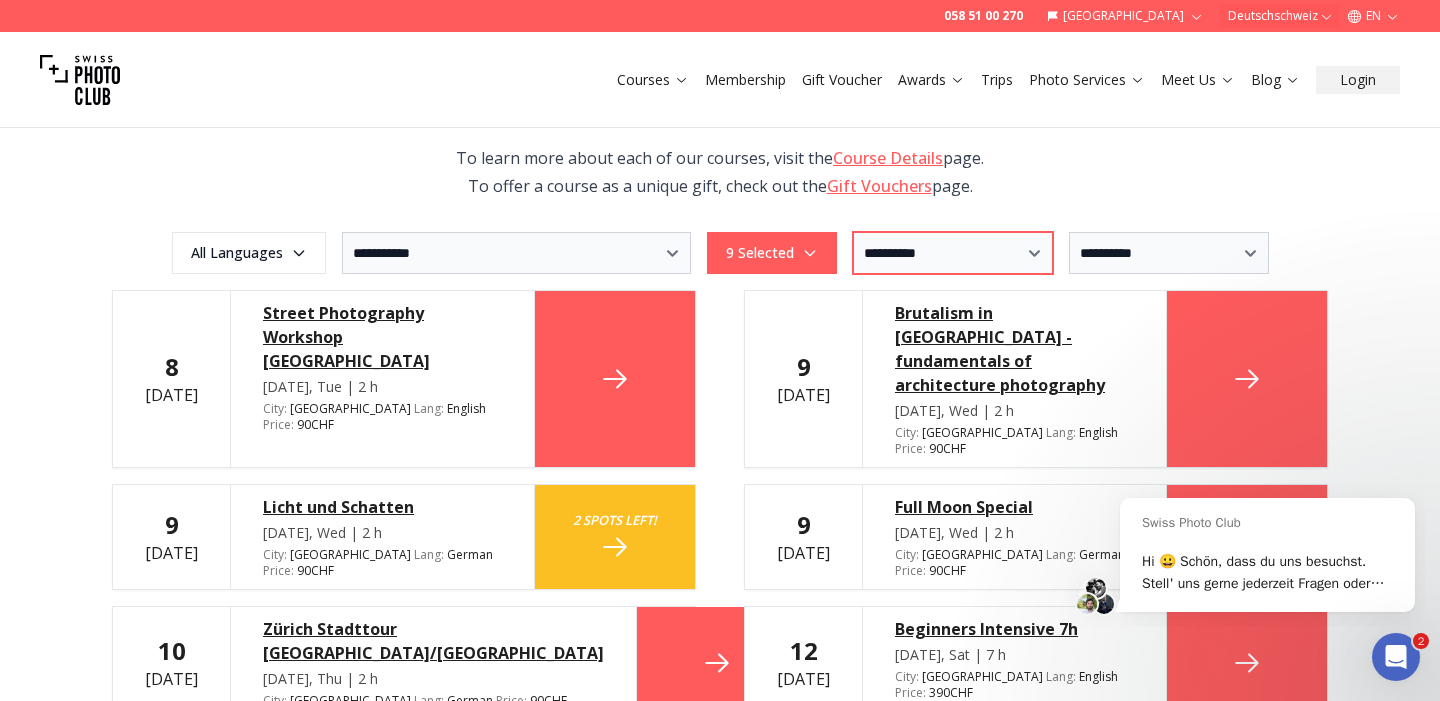 scroll, scrollTop: 0, scrollLeft: 0, axis: both 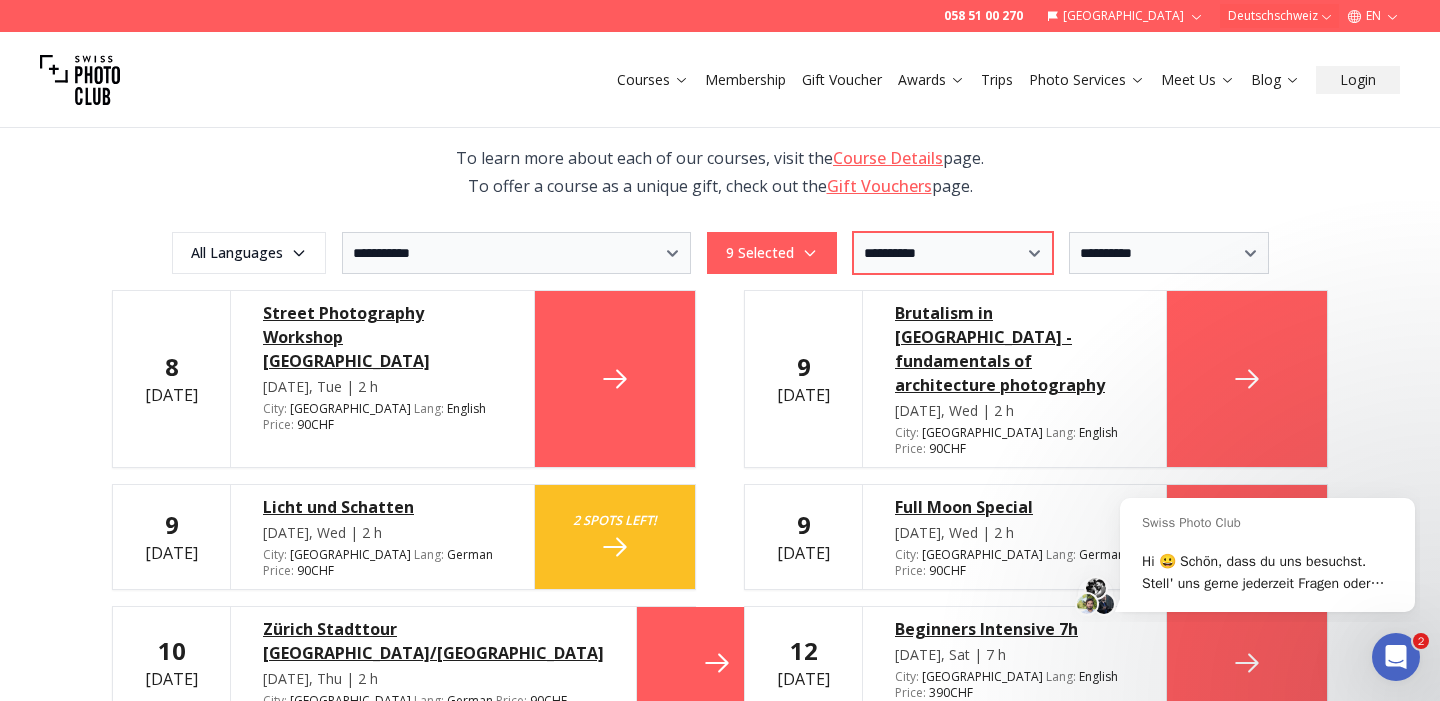 select on "*" 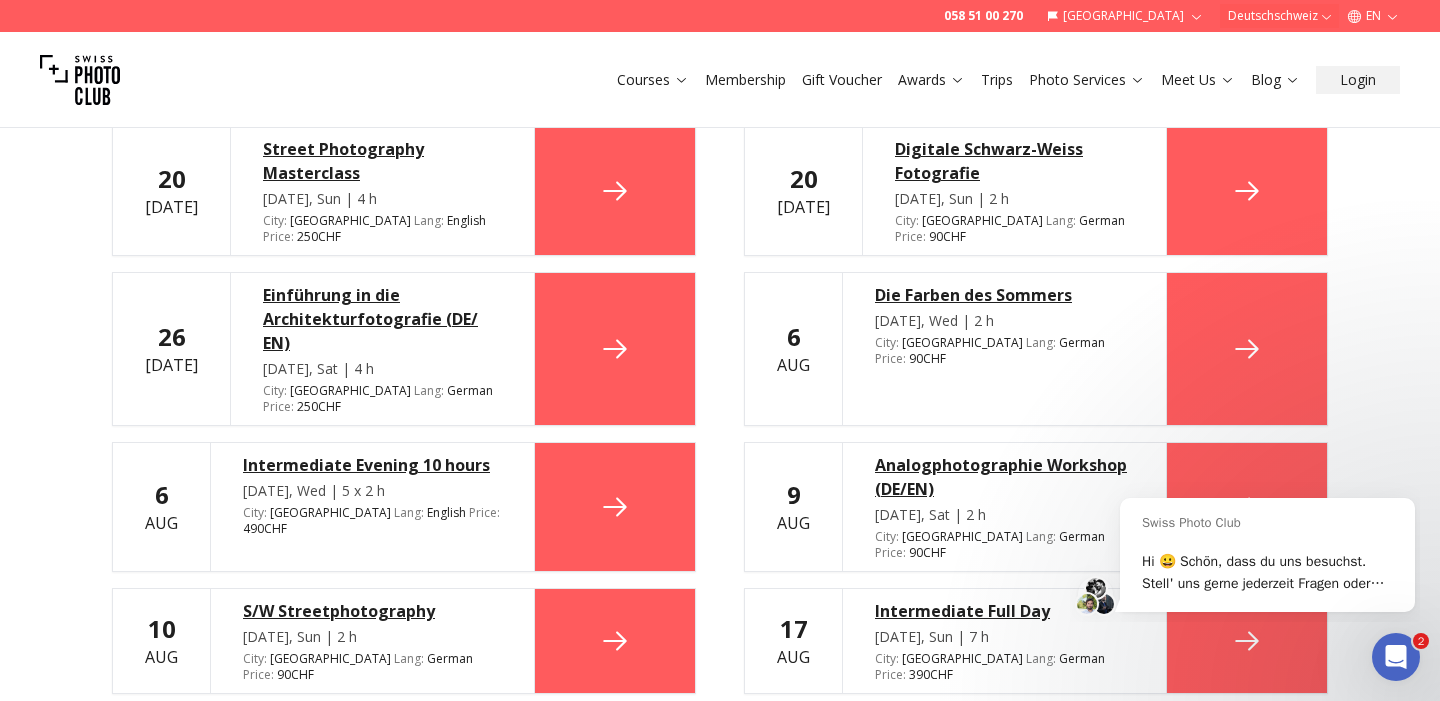 scroll, scrollTop: 888, scrollLeft: 0, axis: vertical 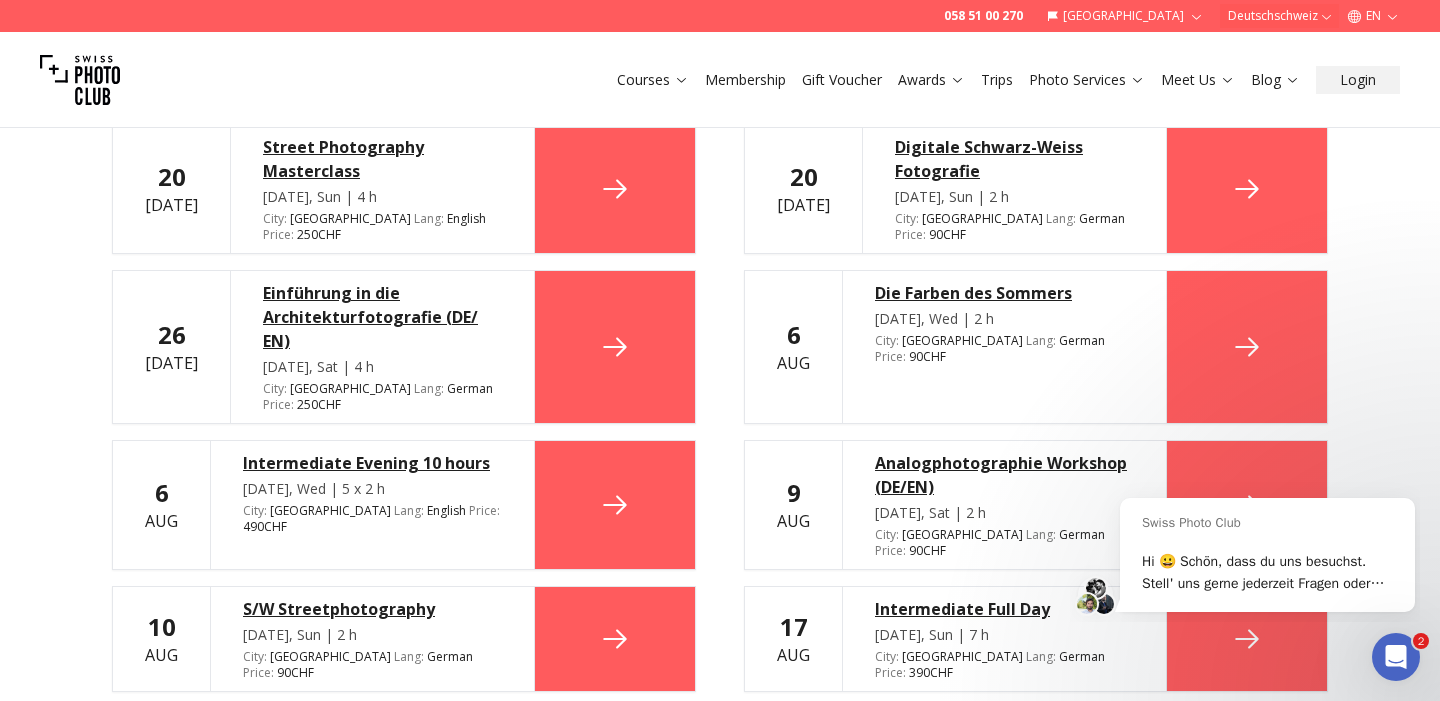 click on "Intermediate Evening 10 hours" at bounding box center (372, 463) 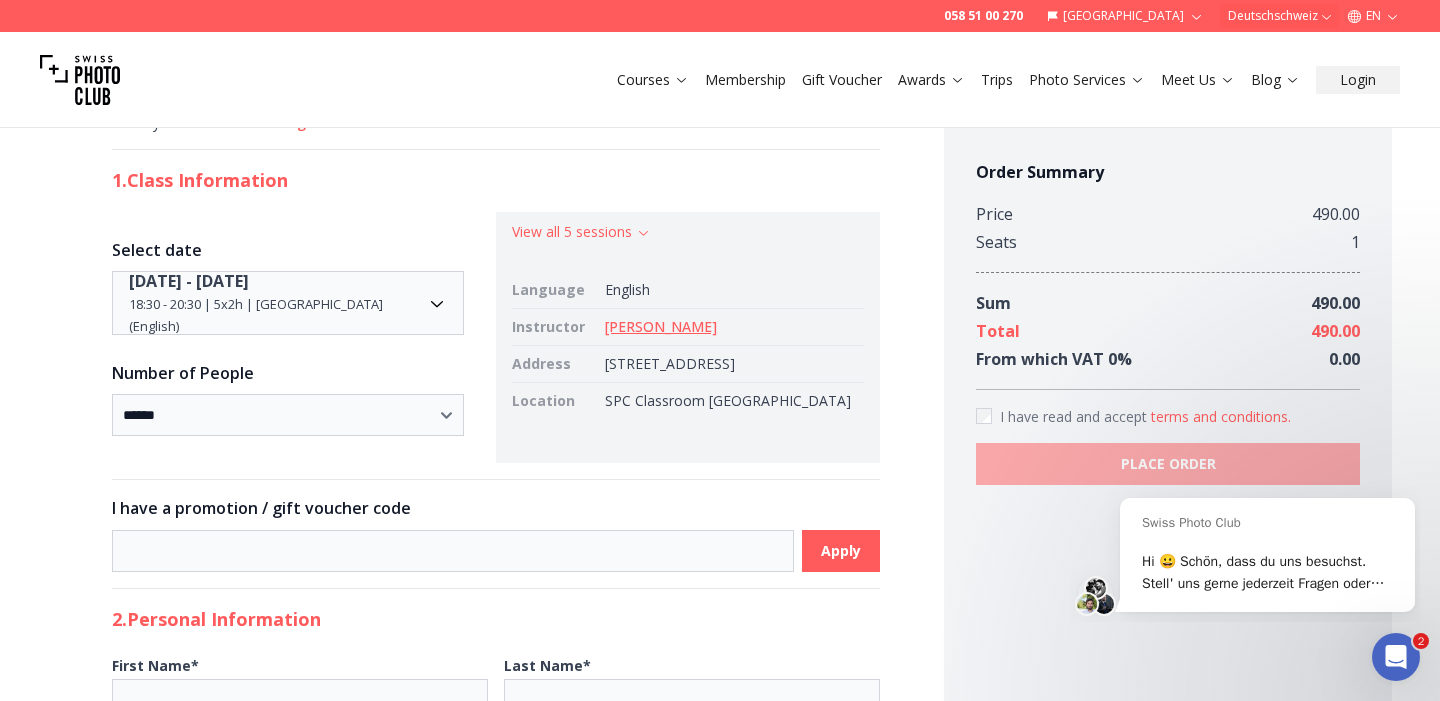 scroll, scrollTop: 153, scrollLeft: 0, axis: vertical 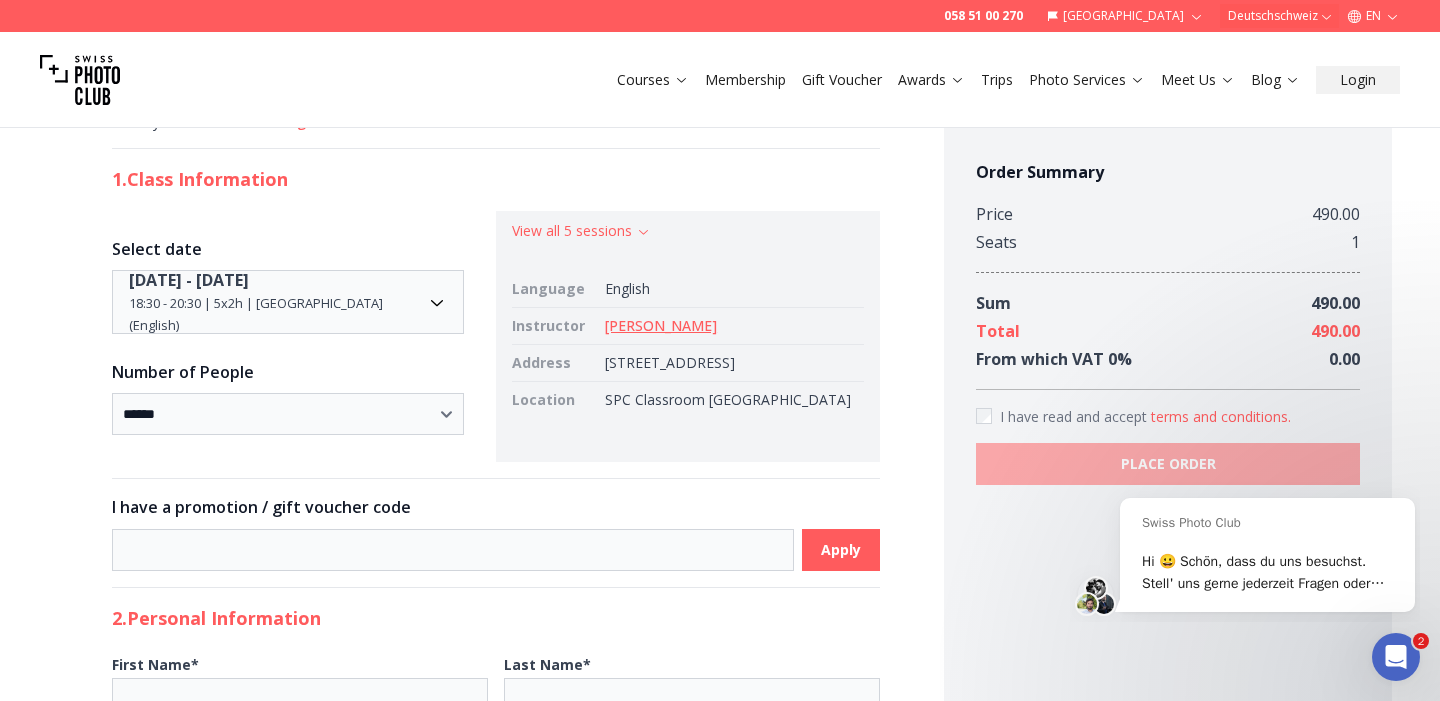click on "[STREET_ADDRESS]" at bounding box center [730, 363] 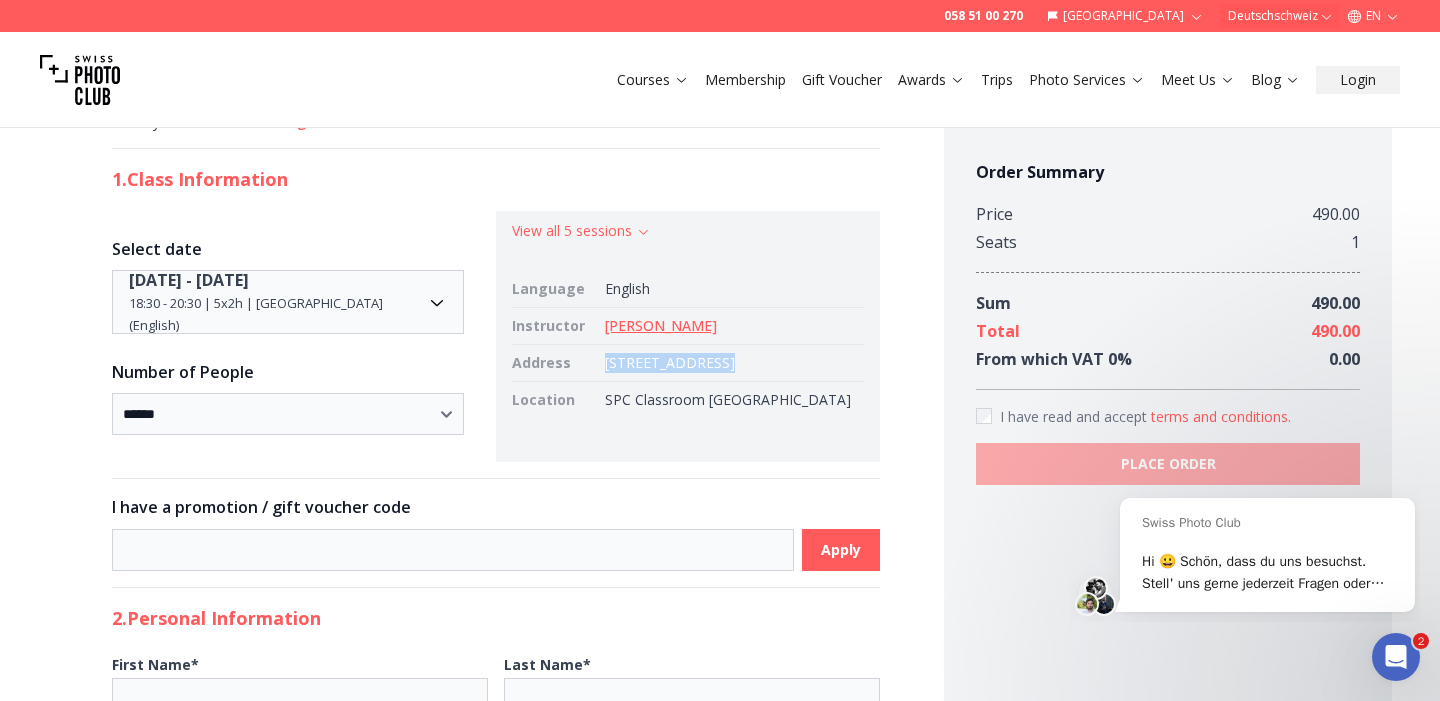 click on "[STREET_ADDRESS]" at bounding box center (730, 363) 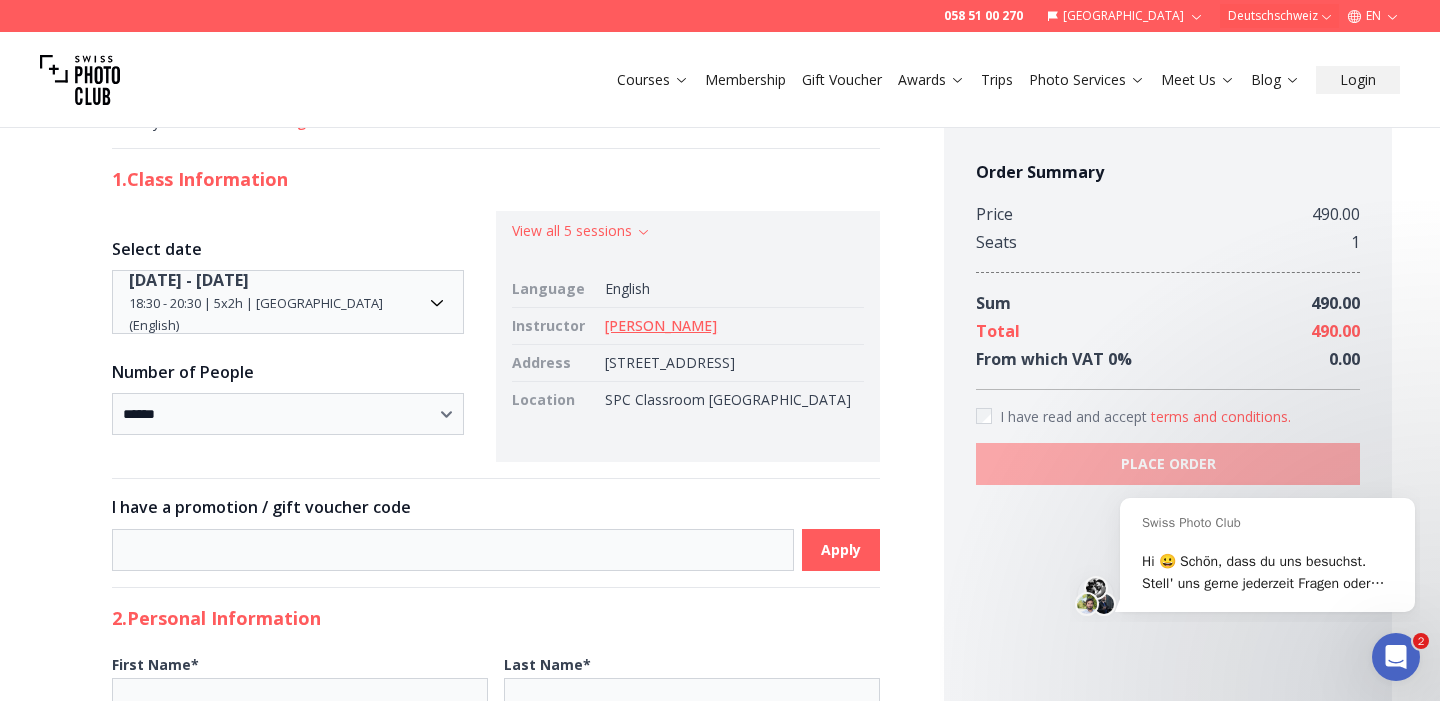 drag, startPoint x: 832, startPoint y: 371, endPoint x: 599, endPoint y: 362, distance: 233.17375 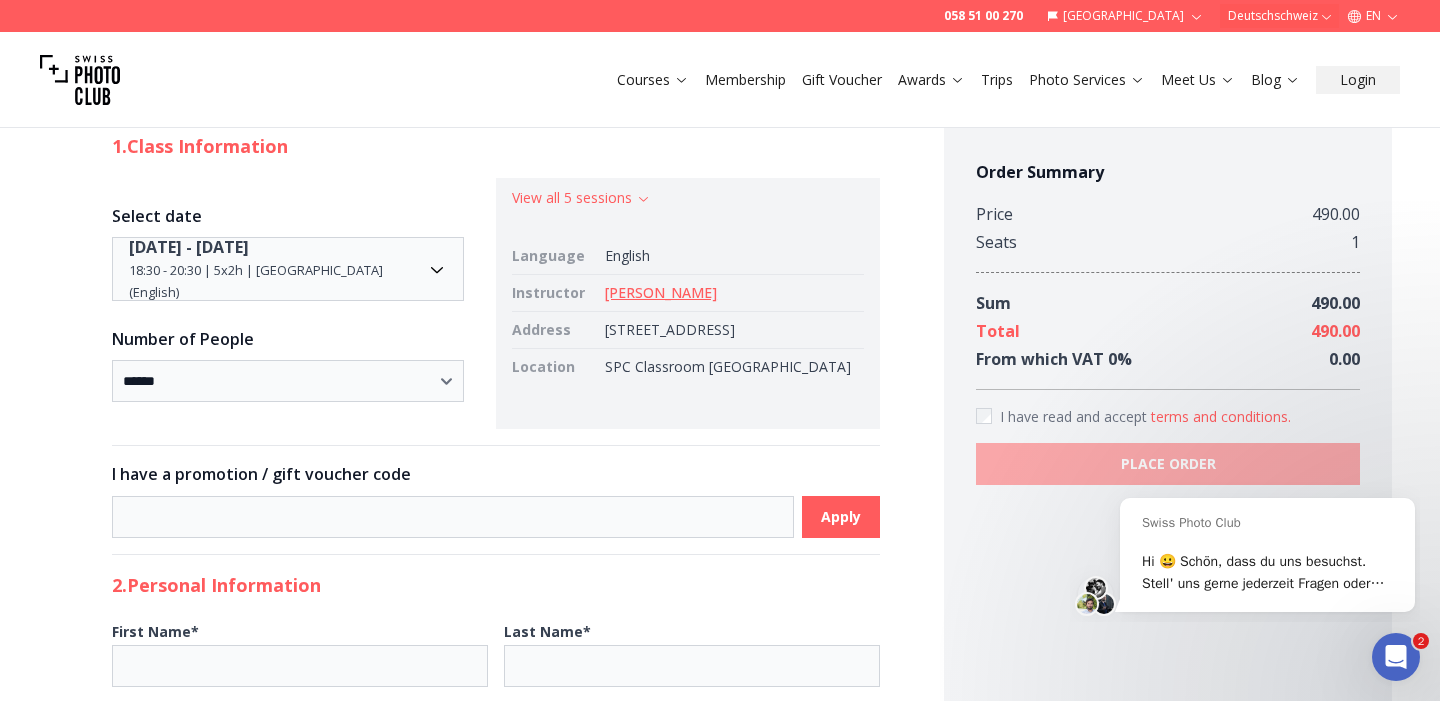 scroll, scrollTop: 209, scrollLeft: 0, axis: vertical 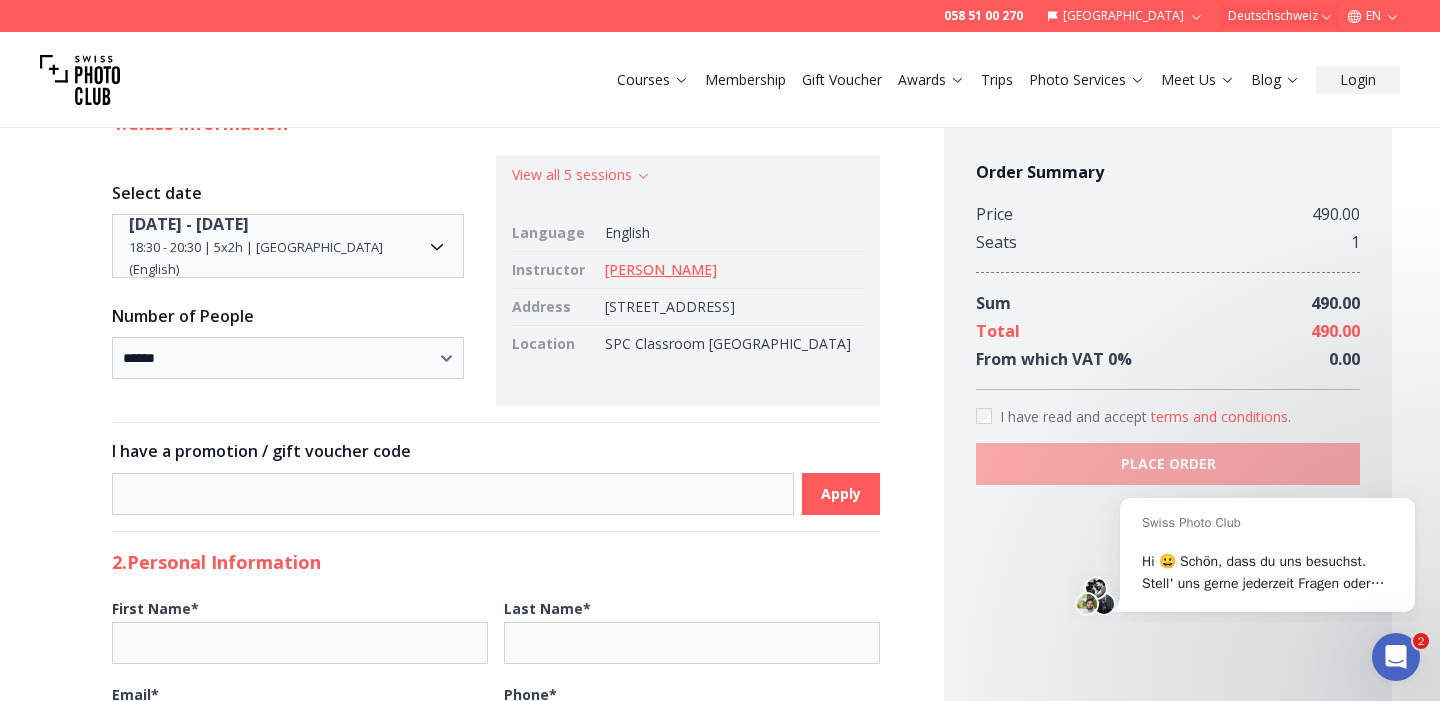 click on "**********" at bounding box center (720, 918) 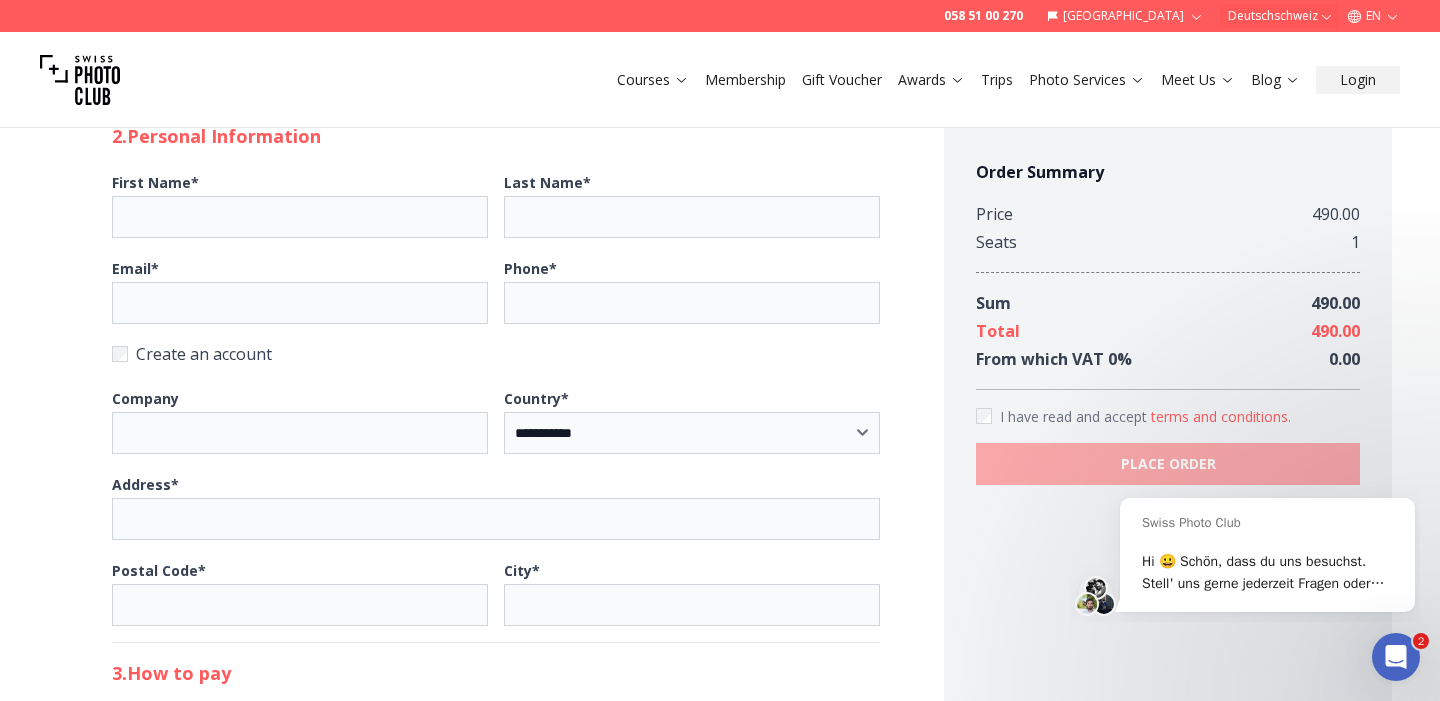 scroll, scrollTop: 0, scrollLeft: 0, axis: both 